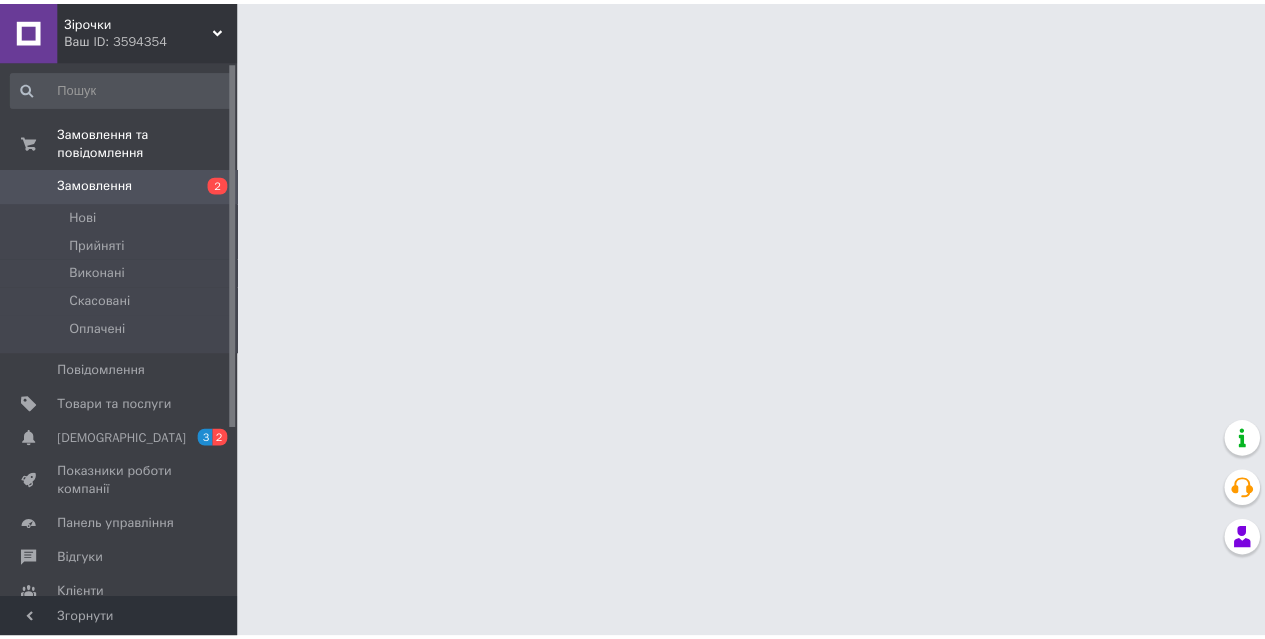 scroll, scrollTop: 0, scrollLeft: 0, axis: both 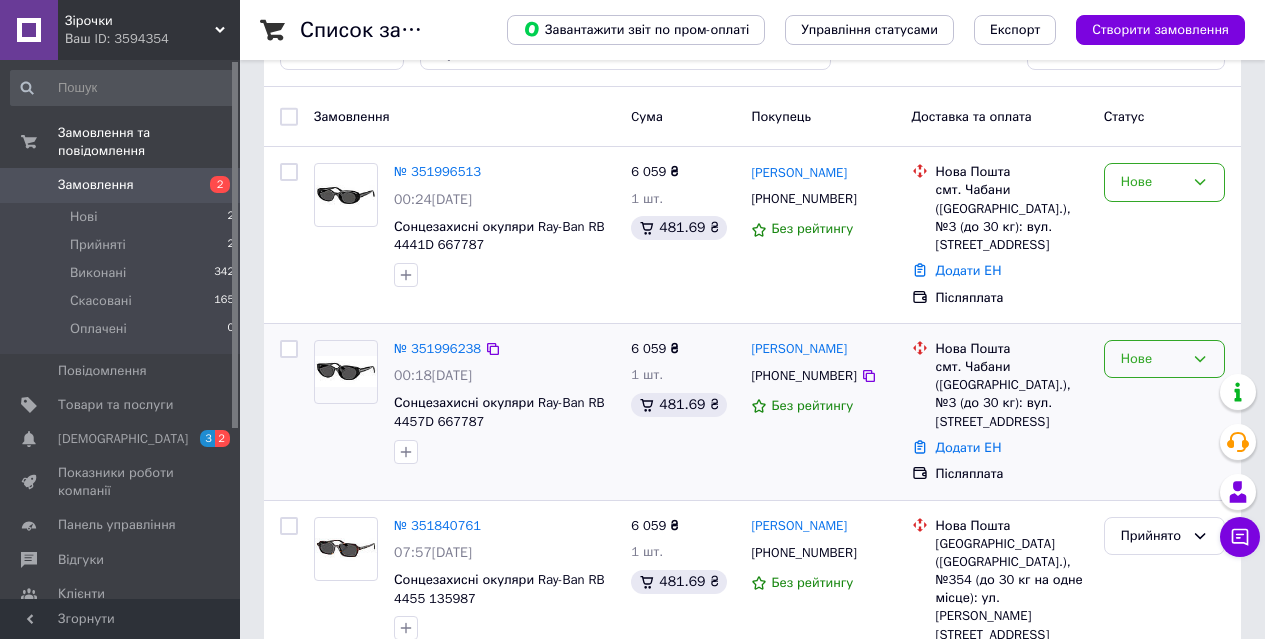 click on "Нове" at bounding box center (1164, 359) 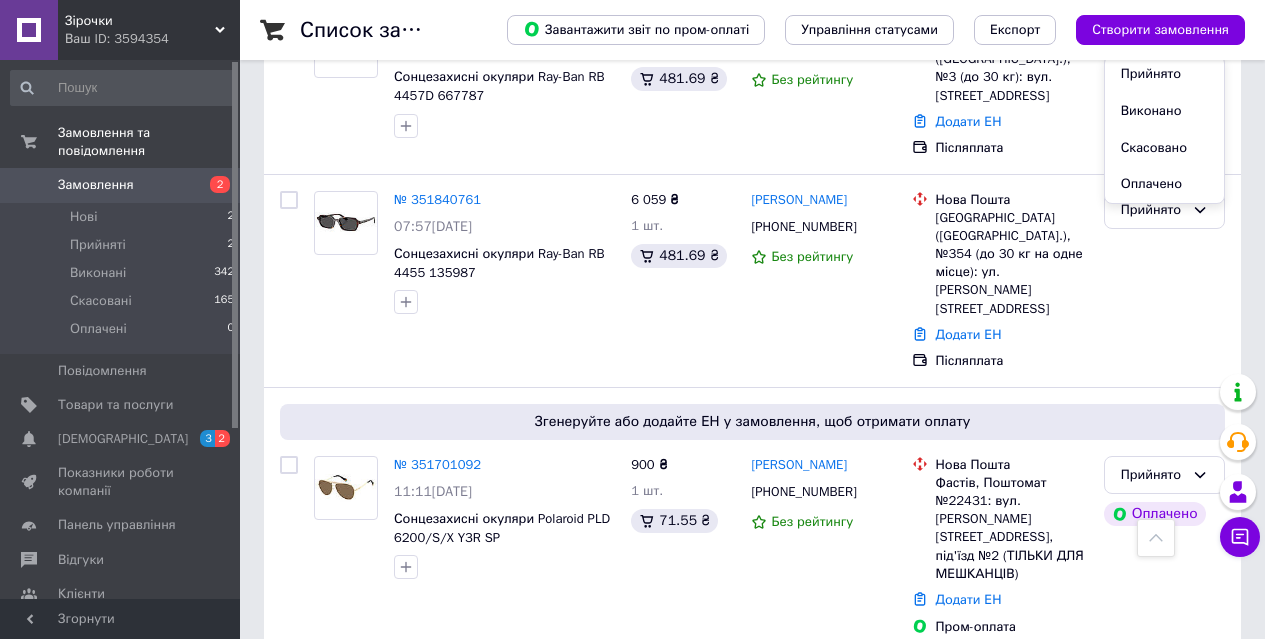 scroll, scrollTop: 588, scrollLeft: 0, axis: vertical 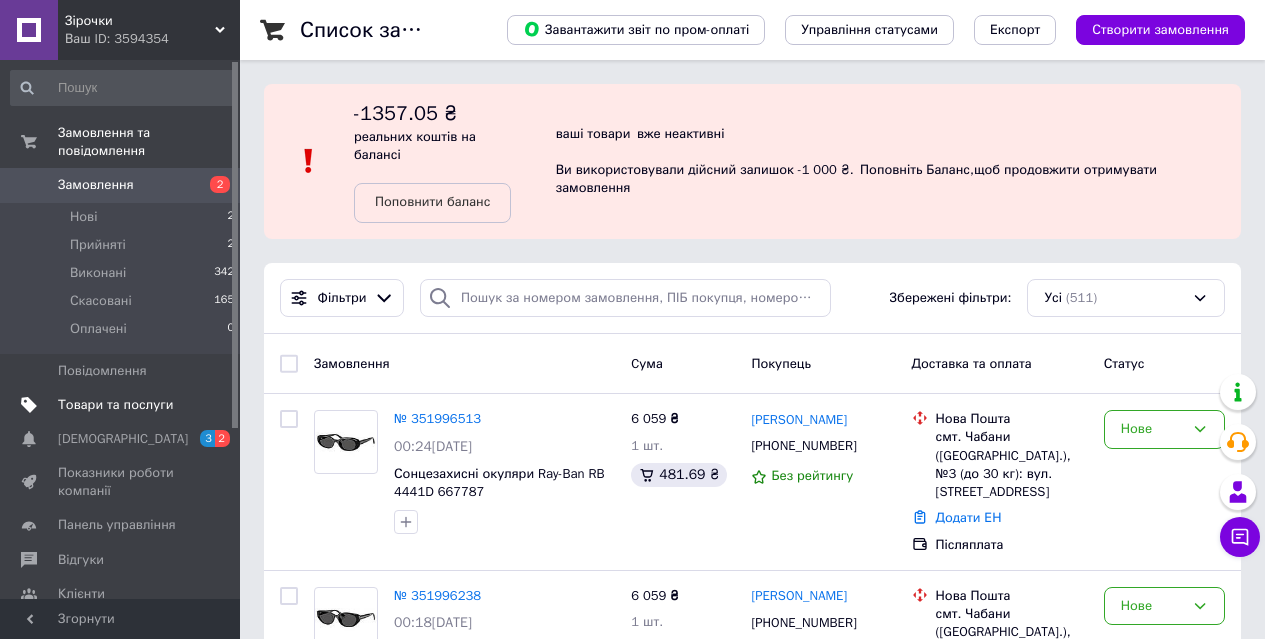 click on "Товари та послуги" at bounding box center (115, 405) 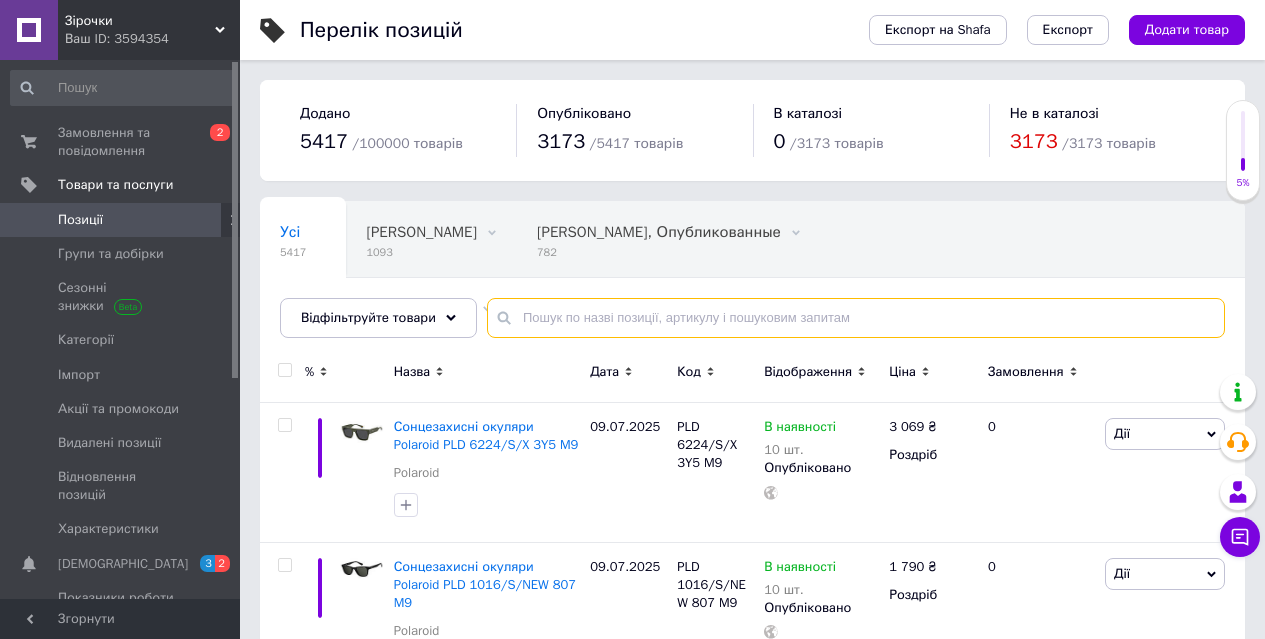 click at bounding box center (856, 318) 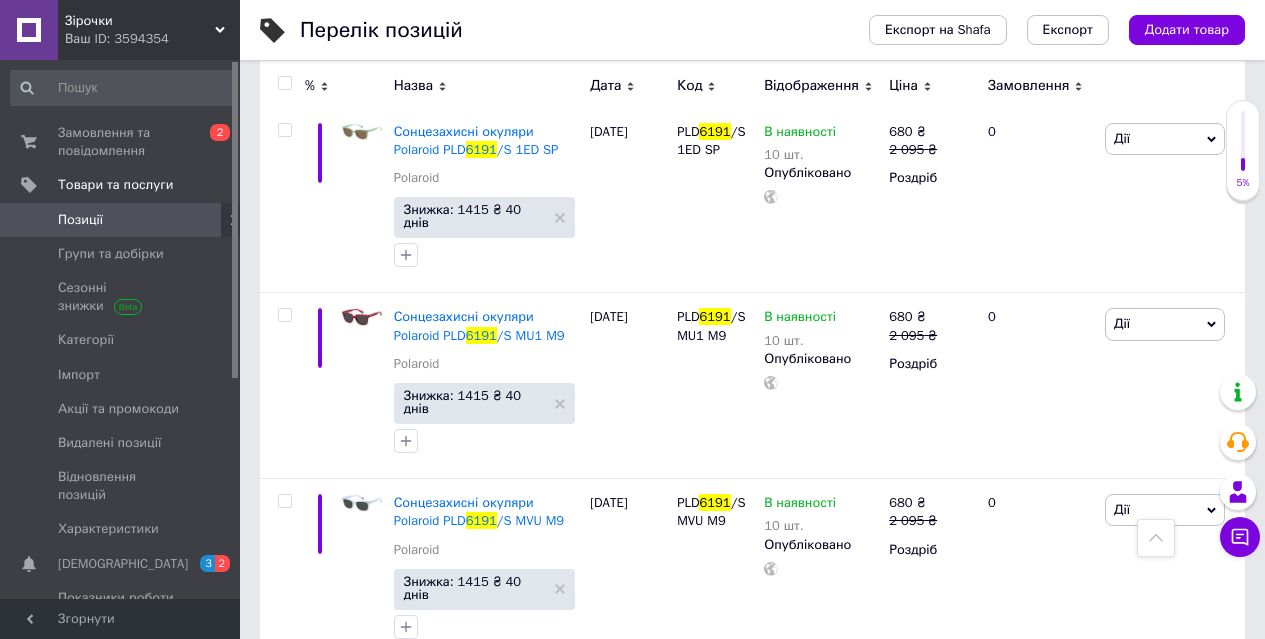 scroll, scrollTop: 1190, scrollLeft: 0, axis: vertical 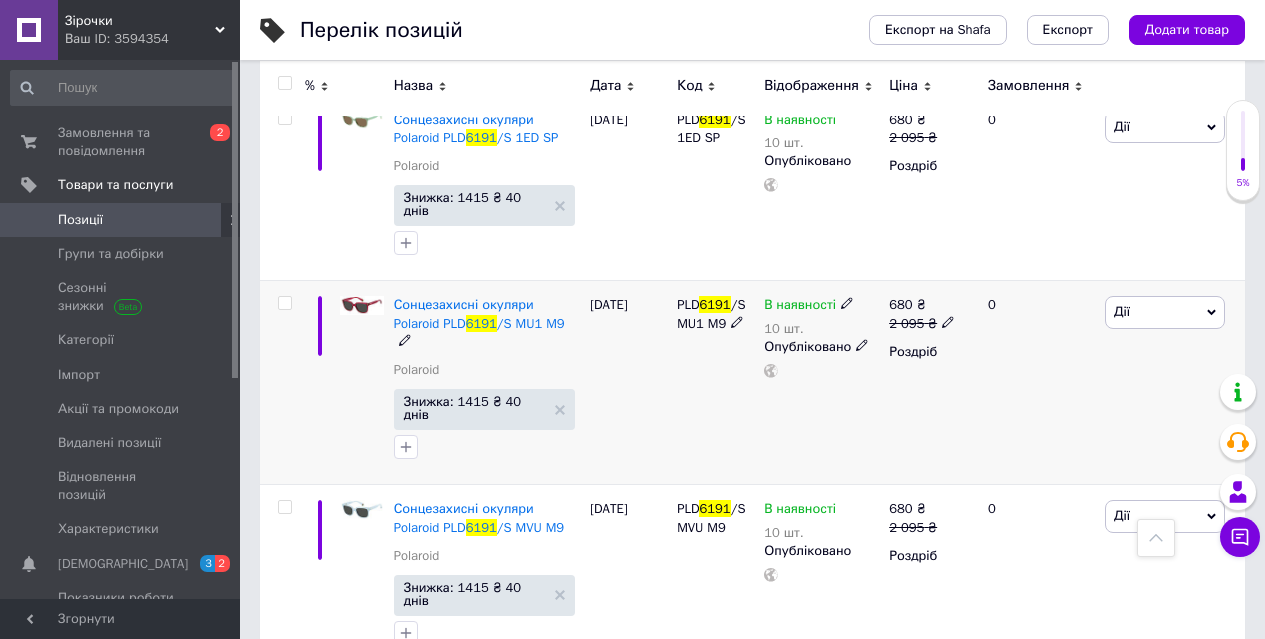 type on "6191" 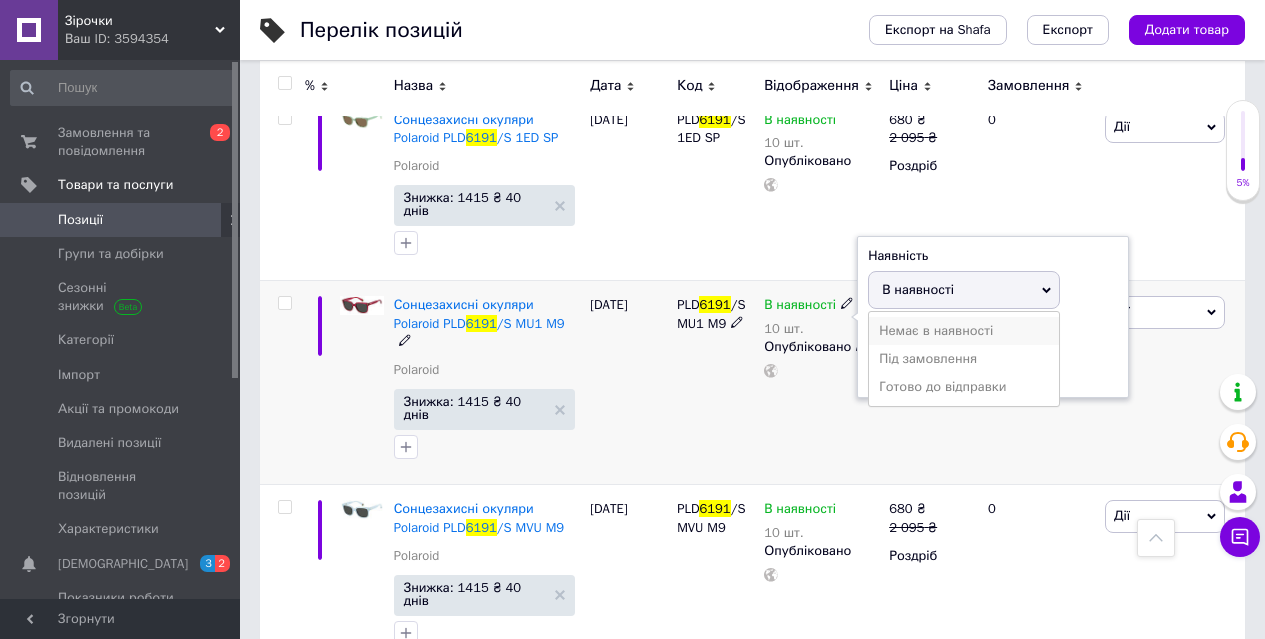 click on "Немає в наявності" at bounding box center (964, 331) 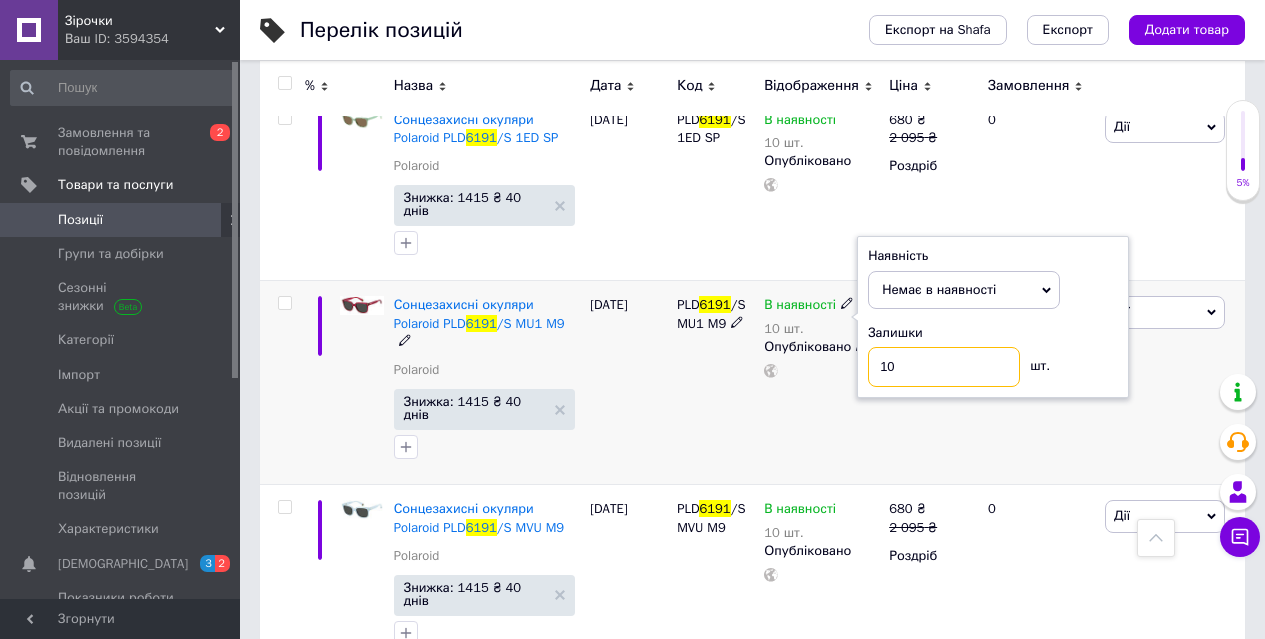 drag, startPoint x: 923, startPoint y: 371, endPoint x: 893, endPoint y: 372, distance: 30.016663 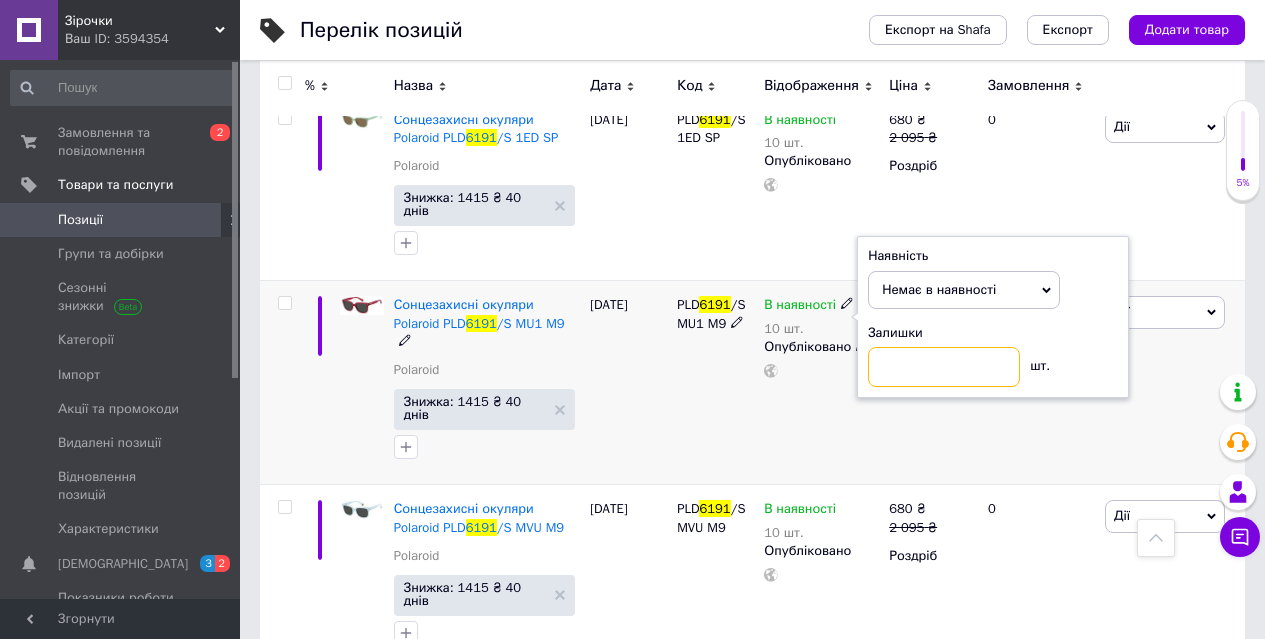 type 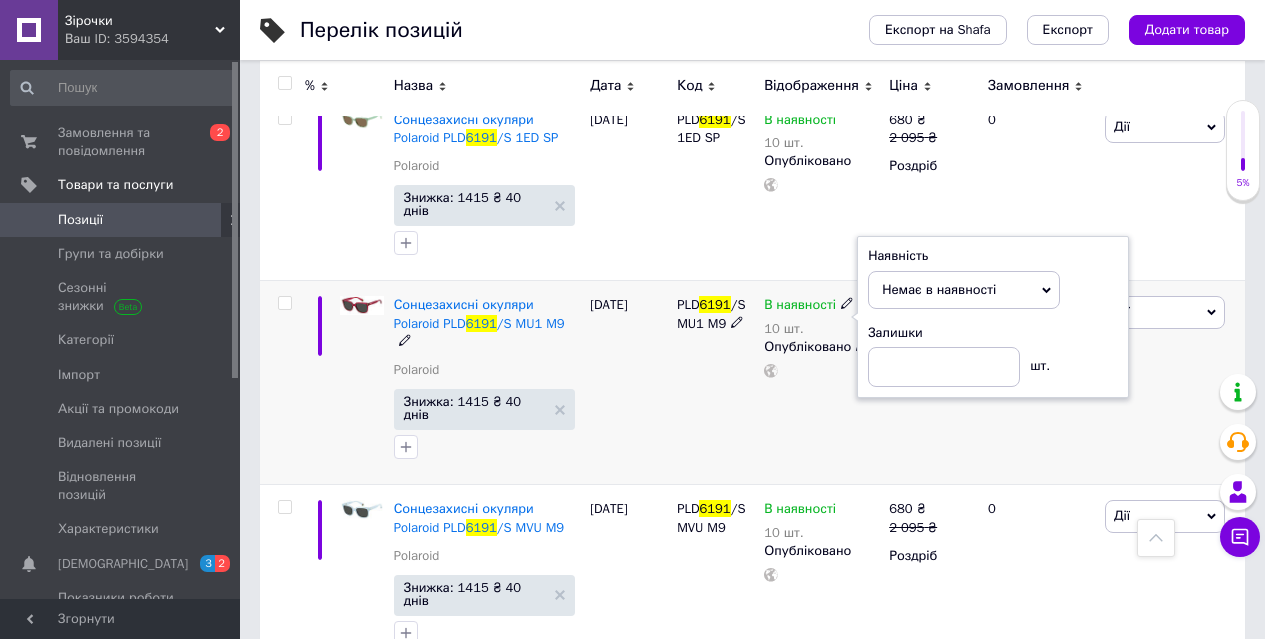 click on "В наявності 10 шт. Наявність Немає в наявності В наявності Під замовлення Готово до відправки Залишки шт. Опубліковано" at bounding box center [821, 383] 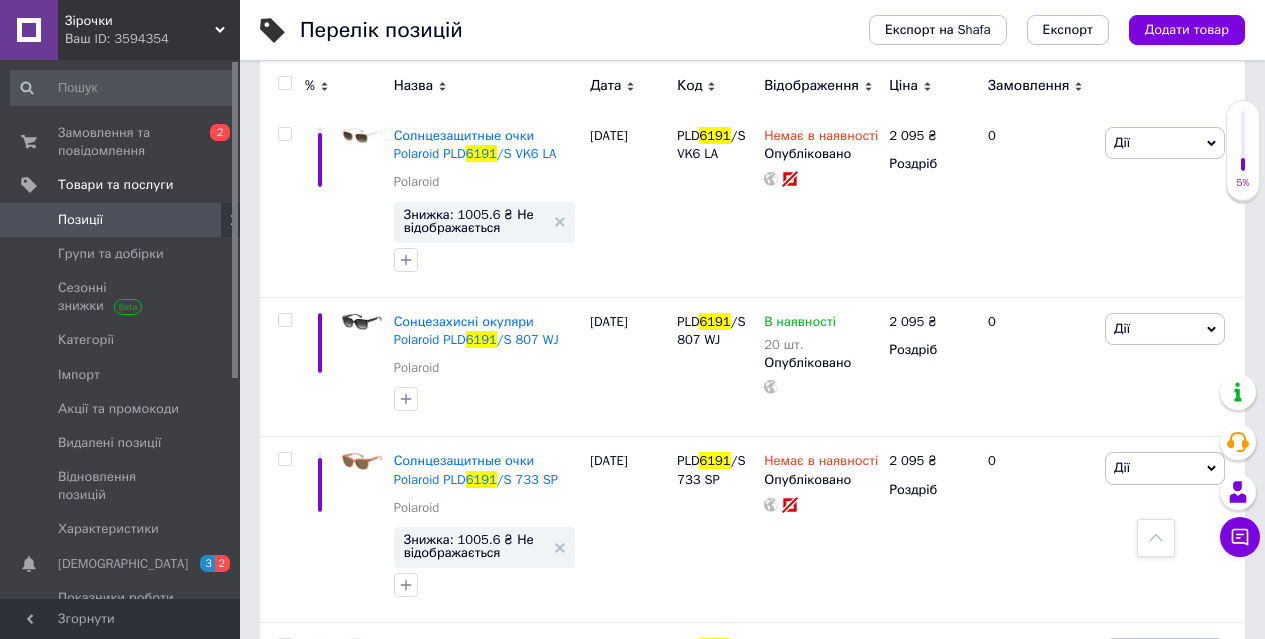 scroll, scrollTop: 0, scrollLeft: 0, axis: both 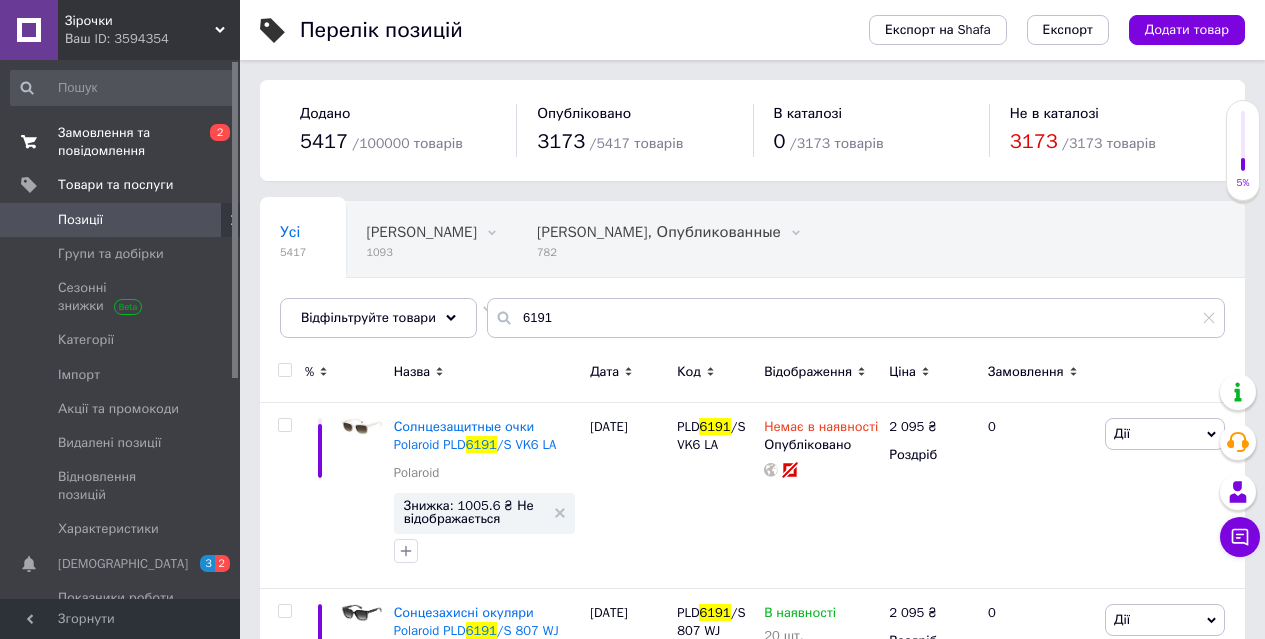 click on "Замовлення та повідомлення" at bounding box center [121, 142] 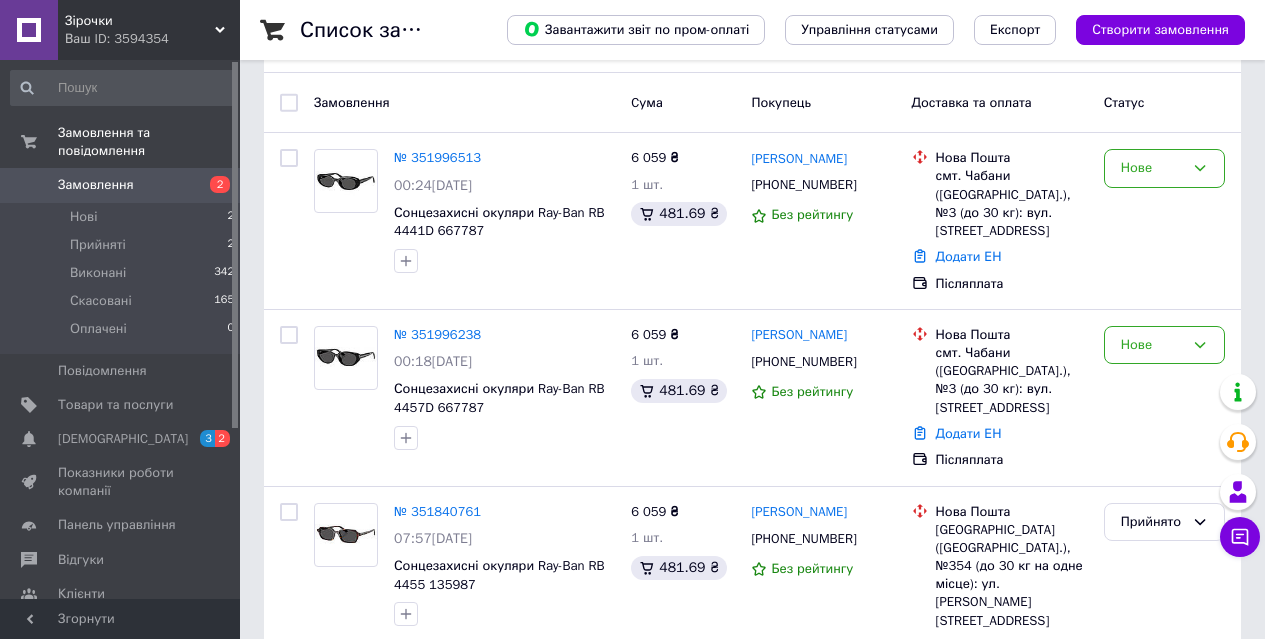 scroll, scrollTop: 276, scrollLeft: 0, axis: vertical 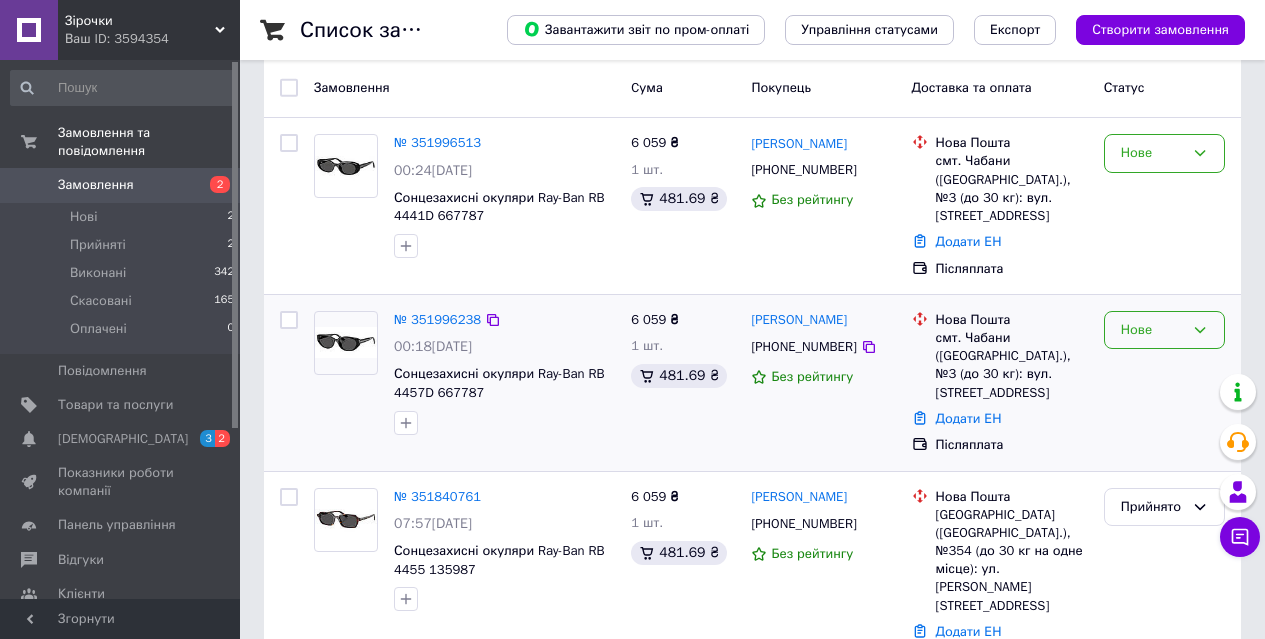 click on "Нове" at bounding box center [1152, 330] 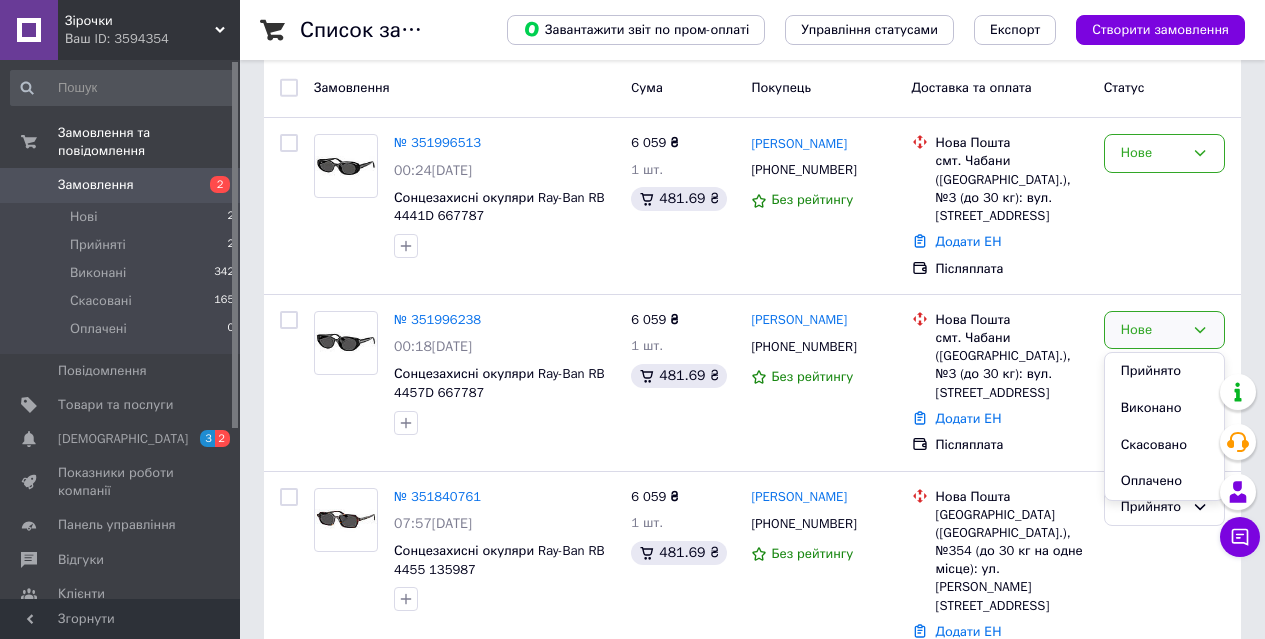 click on "Список замовлень   Завантажити звіт по пром-оплаті Управління статусами Експорт Створити замовлення -1357.05 ₴ реальних коштів на балансі Поповнити баланс ваші товари   вже неактивні Ви використовували дійсний залишок -1 000 ₴.   Поповніть Баланс ,  щоб продовжити отримувати замовлення Фільтри Збережені фільтри: Усі (511) Замовлення Cума Покупець Доставка та оплата Статус № 351996513 00:24, 10.07.2025 Сонцезахисні окуляри Ray-Ban RB 4441D 667787 6 059 ₴ 1 шт. 481.69 ₴ Влад Чухлеб +380956090366 Без рейтингу Нова Пошта смт. Чабани (Київська обл.), №3 (до 30 кг): вул. Машинобудівників, 16 Додати ЕН 1" at bounding box center (752, 2193) 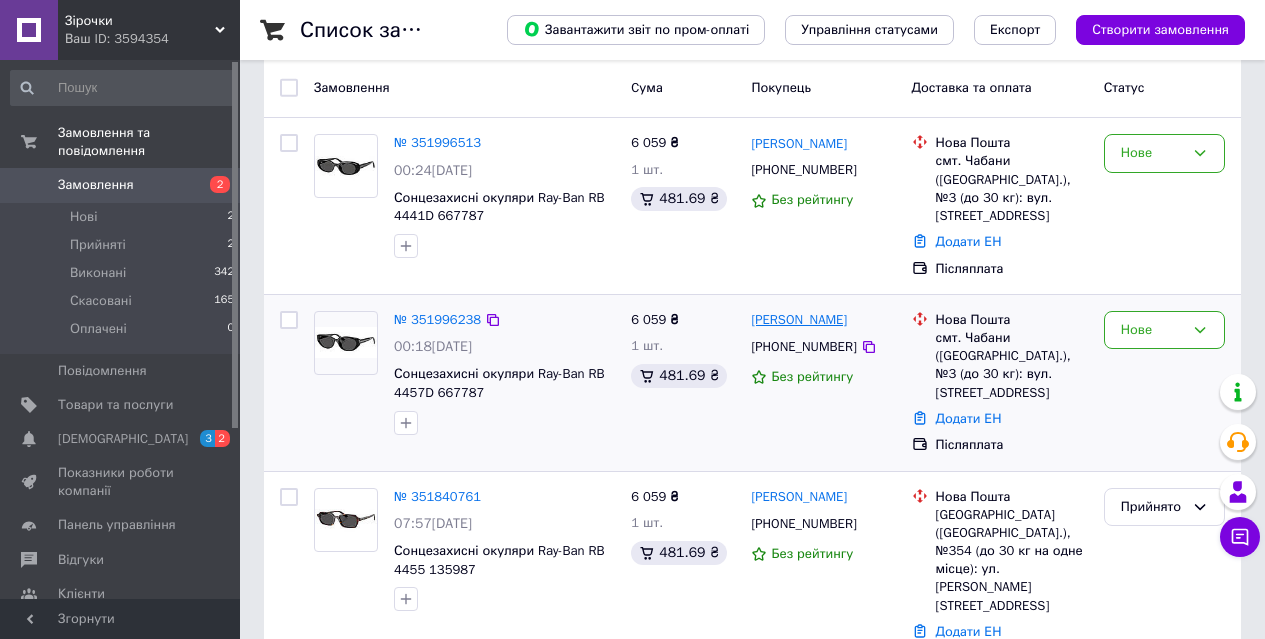 click on "[PERSON_NAME]" at bounding box center [799, 320] 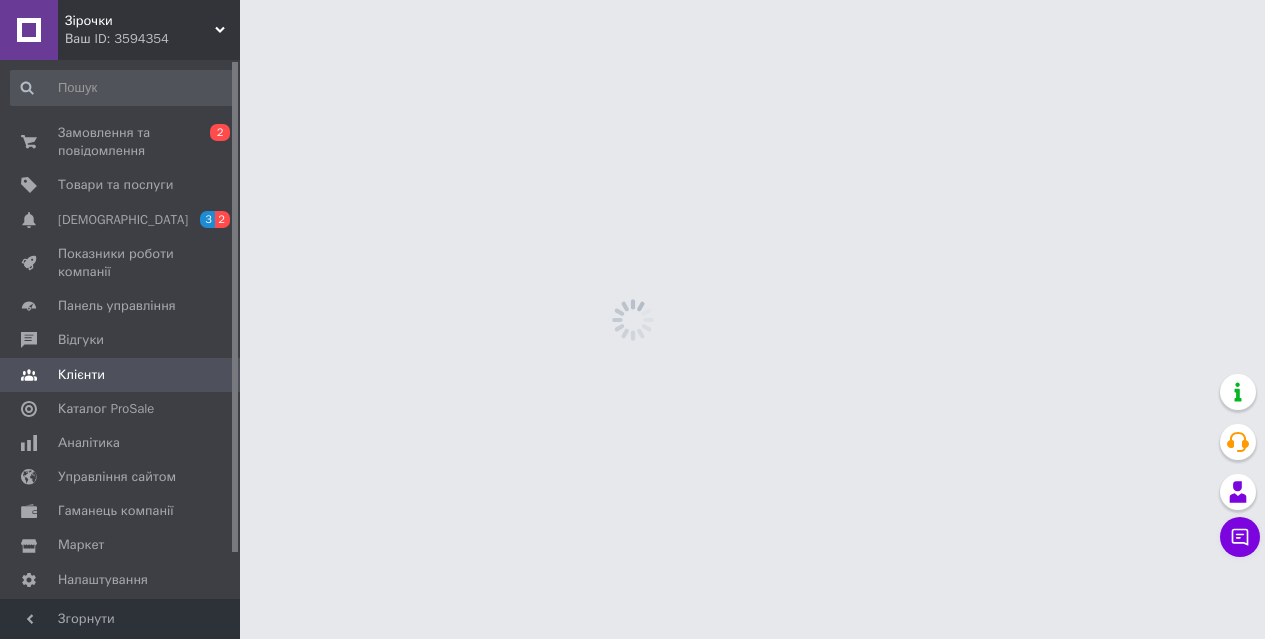 scroll, scrollTop: 0, scrollLeft: 0, axis: both 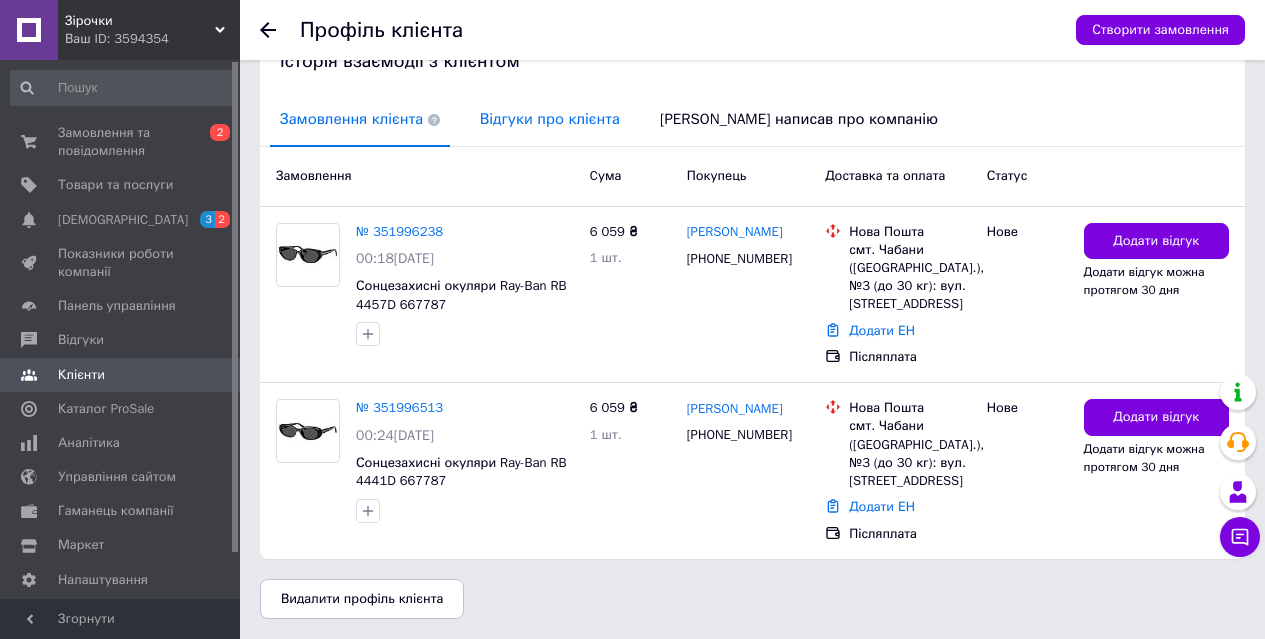 click on "Відгуки про клієнта" at bounding box center [550, 119] 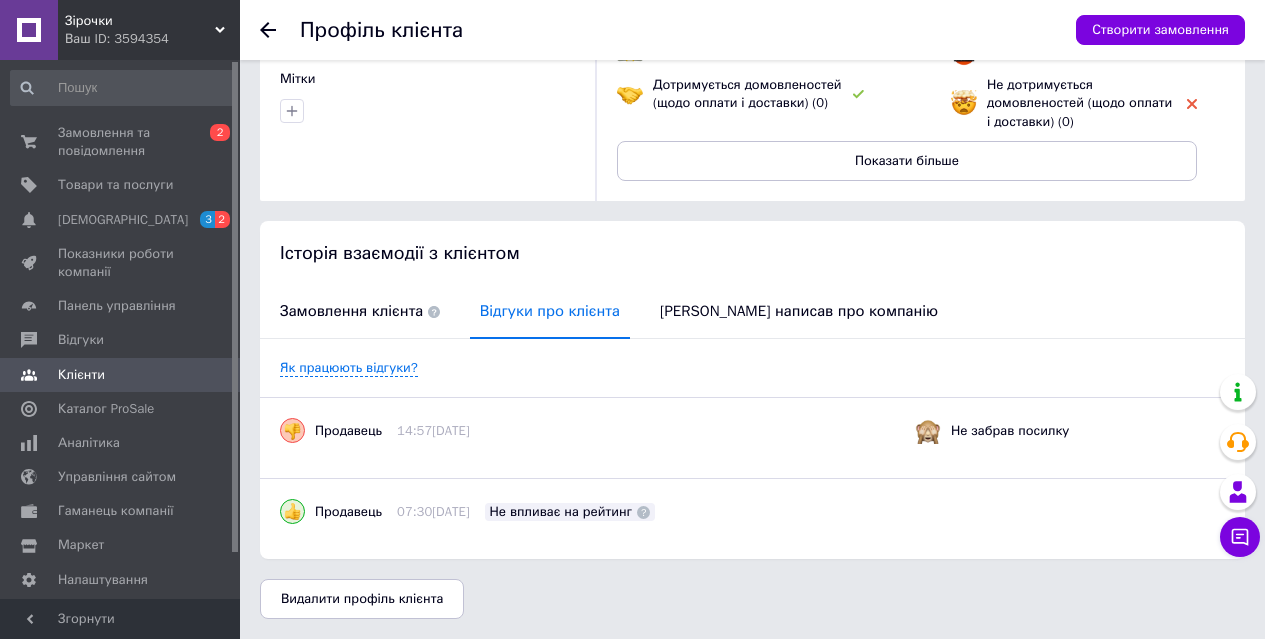 scroll, scrollTop: 234, scrollLeft: 0, axis: vertical 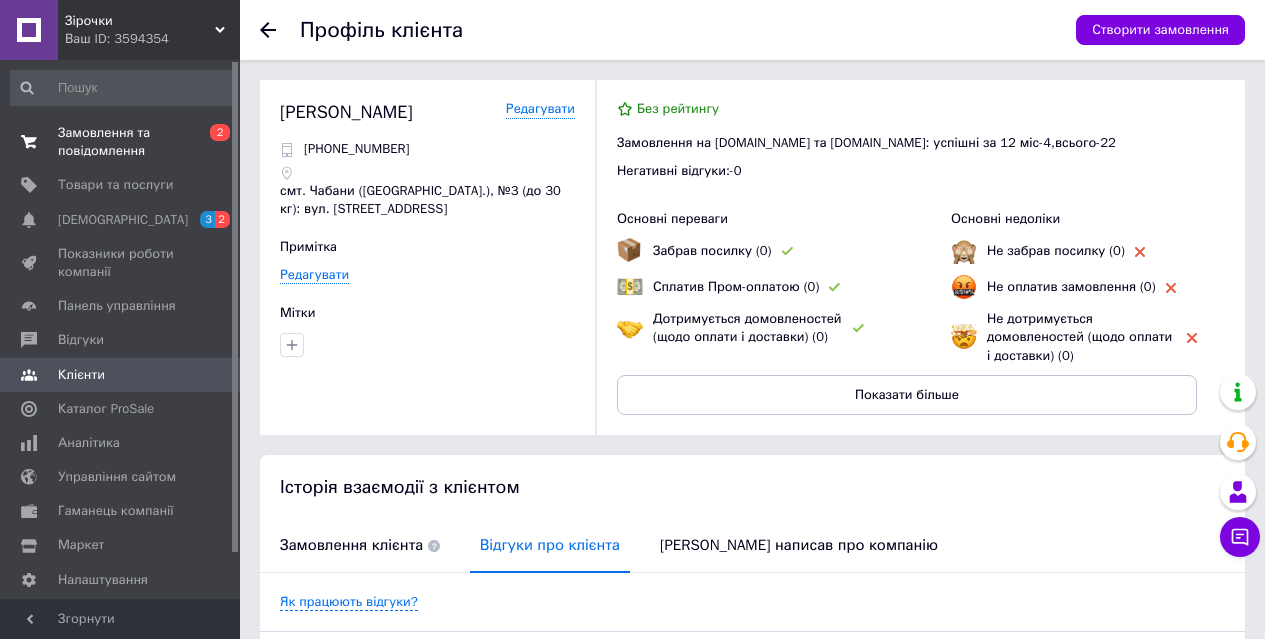 click on "Замовлення та повідомлення" at bounding box center [121, 142] 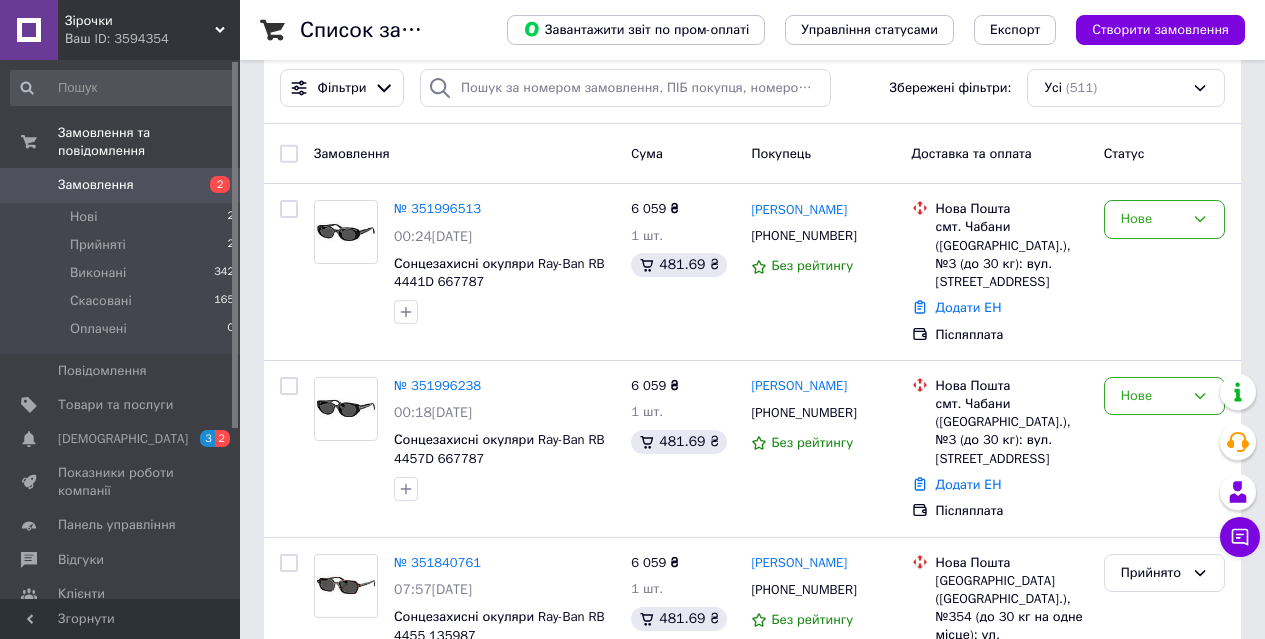 scroll, scrollTop: 0, scrollLeft: 0, axis: both 